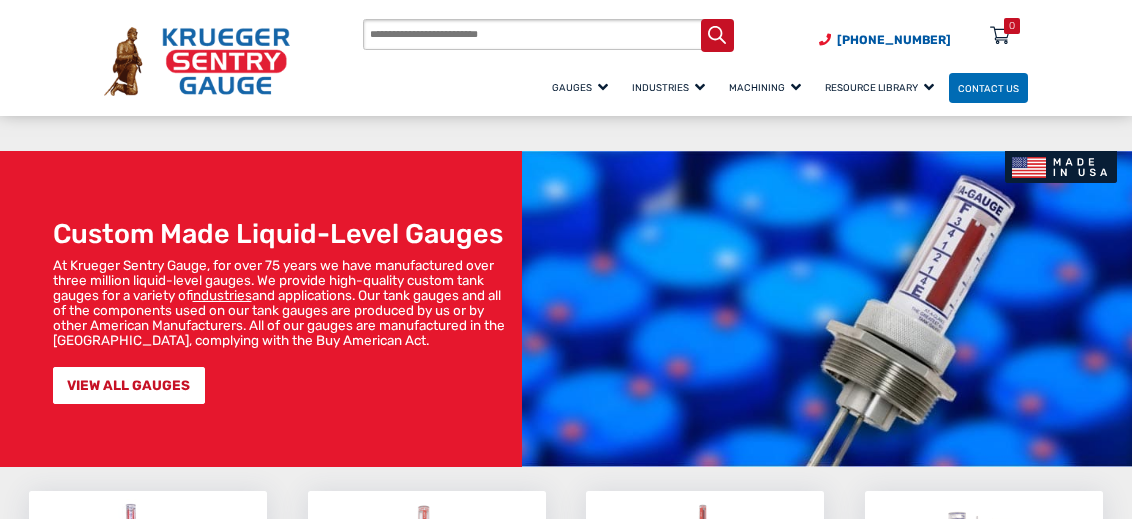 scroll, scrollTop: 199, scrollLeft: 0, axis: vertical 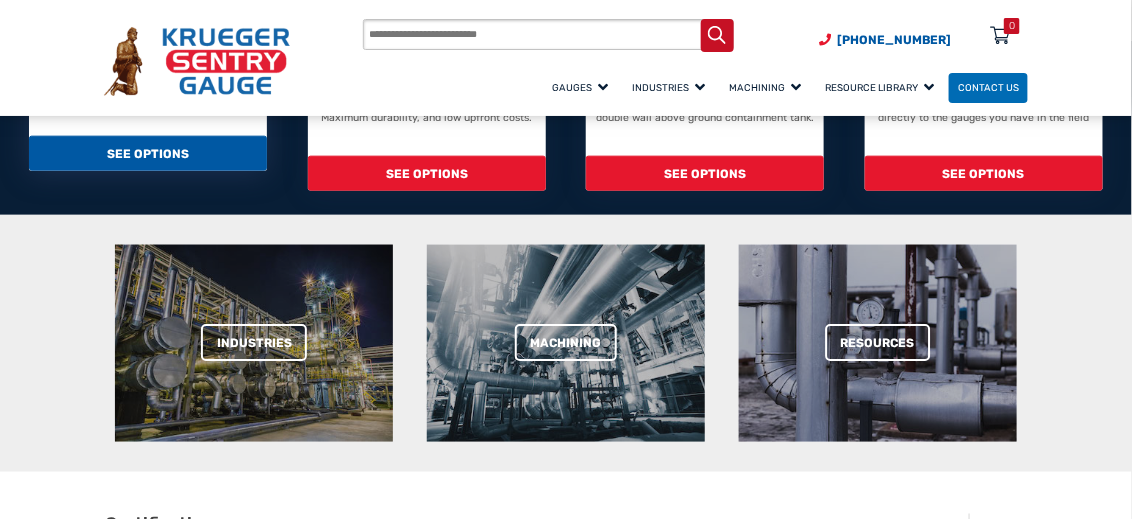 click on "A top-mounted mechanical gauge that monitors the level of liquid in an aboveground storage tank." at bounding box center (148, 87) 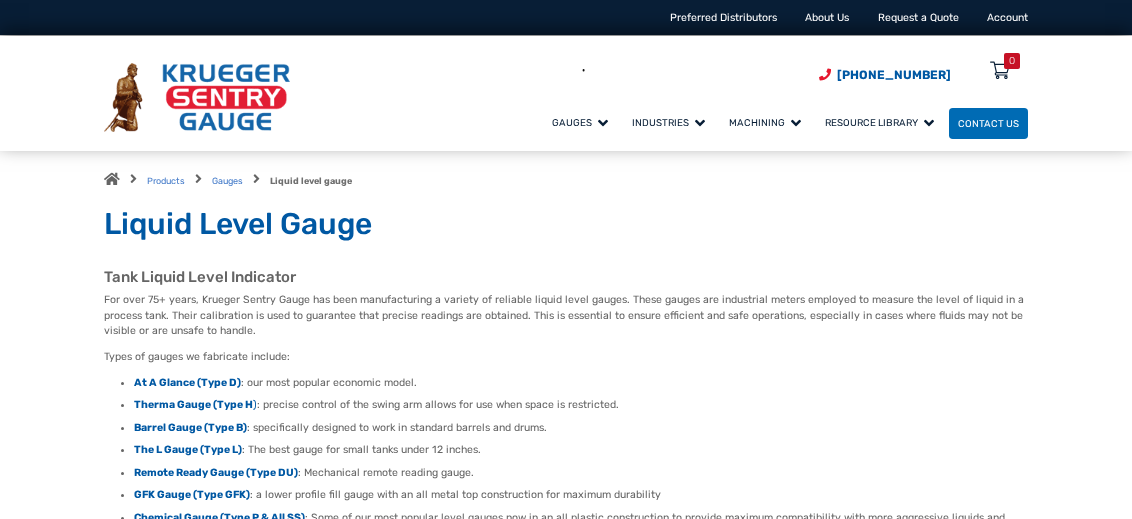 scroll, scrollTop: 0, scrollLeft: 0, axis: both 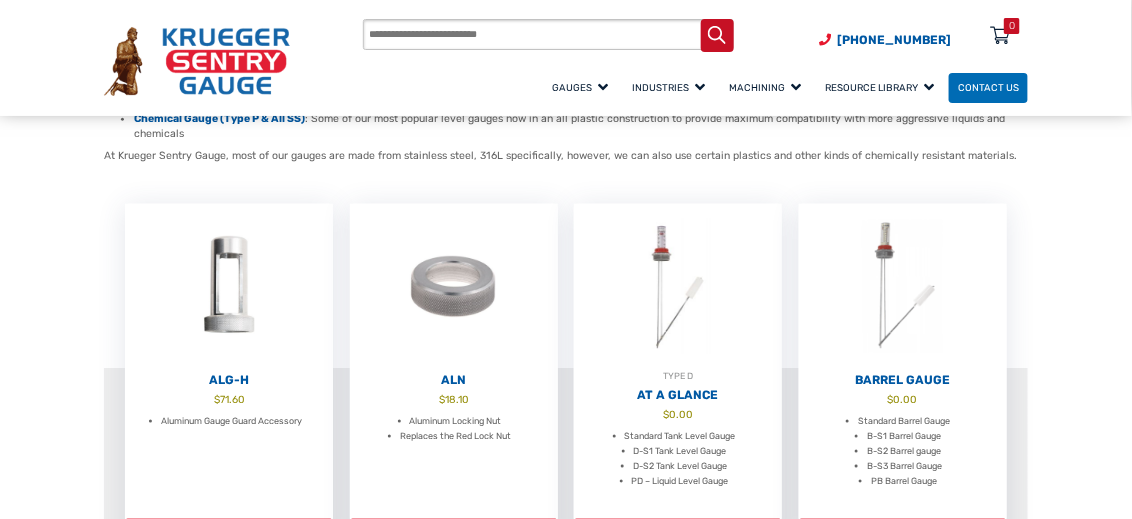 click on "At A Glance (Type D)" at bounding box center (187, -17) 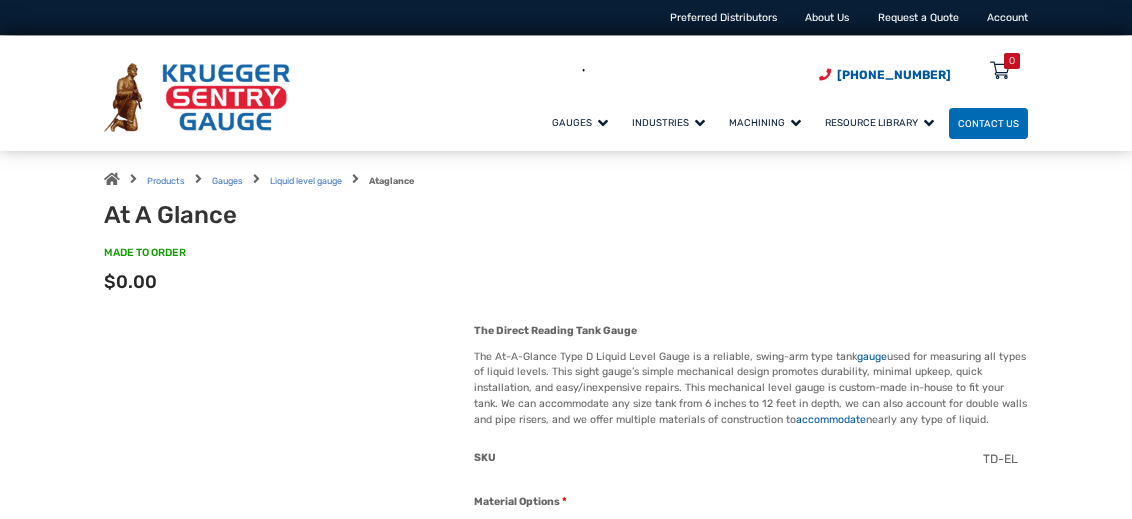 scroll, scrollTop: 0, scrollLeft: 0, axis: both 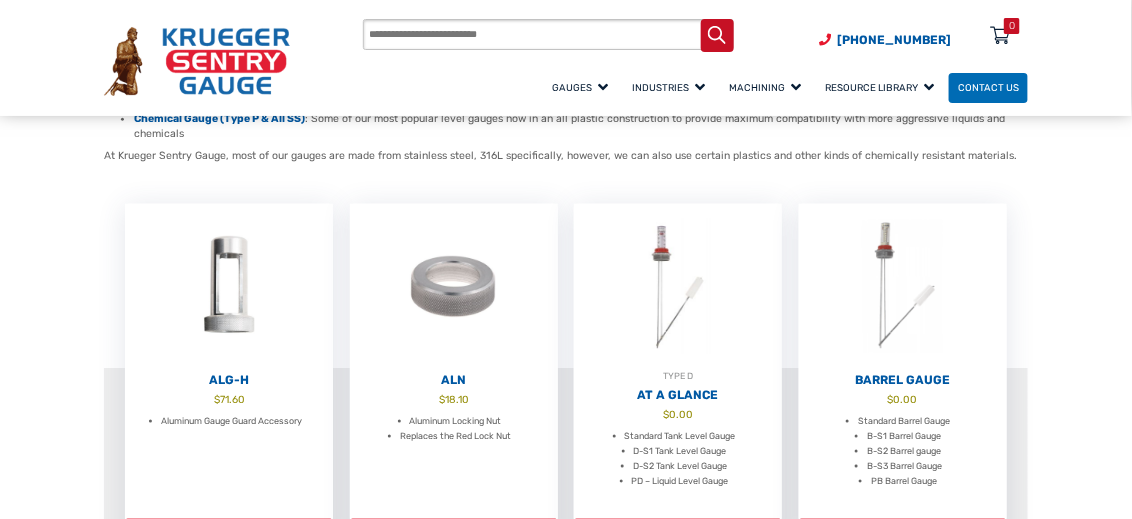 click on "Therma Gauge (Type H" at bounding box center [193, 5] 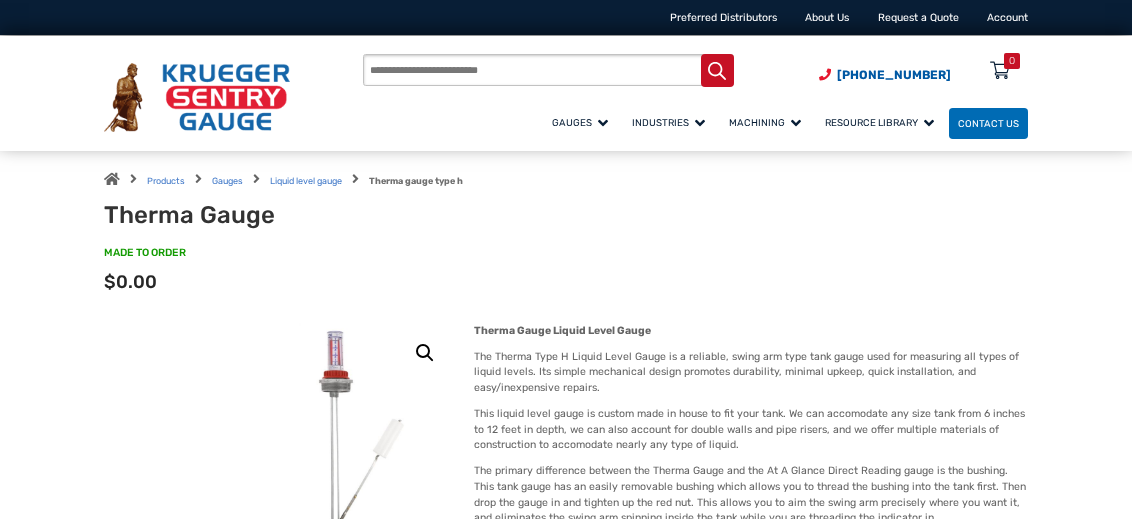 scroll, scrollTop: 0, scrollLeft: 0, axis: both 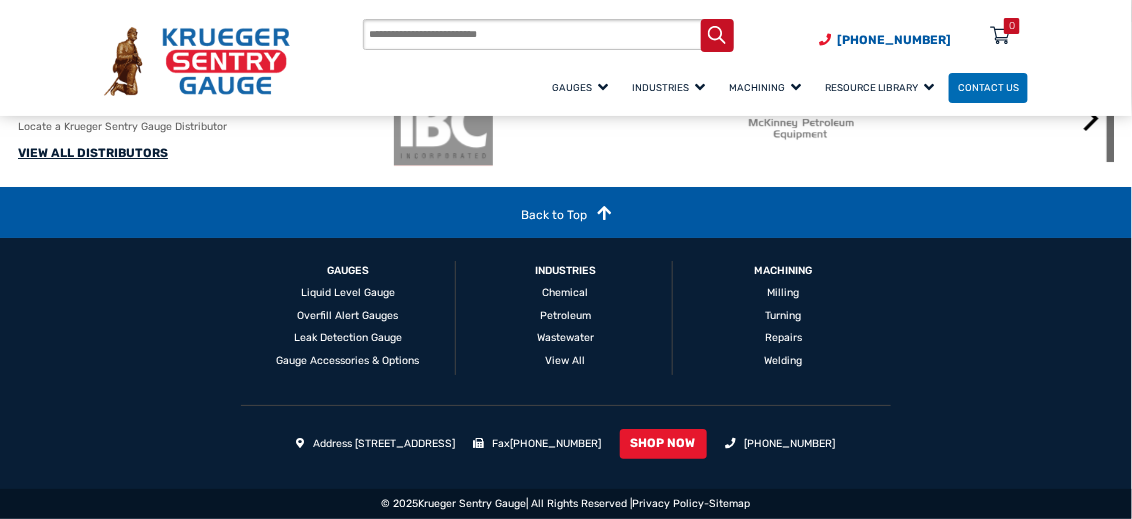 click at bounding box center [1023, -877] 